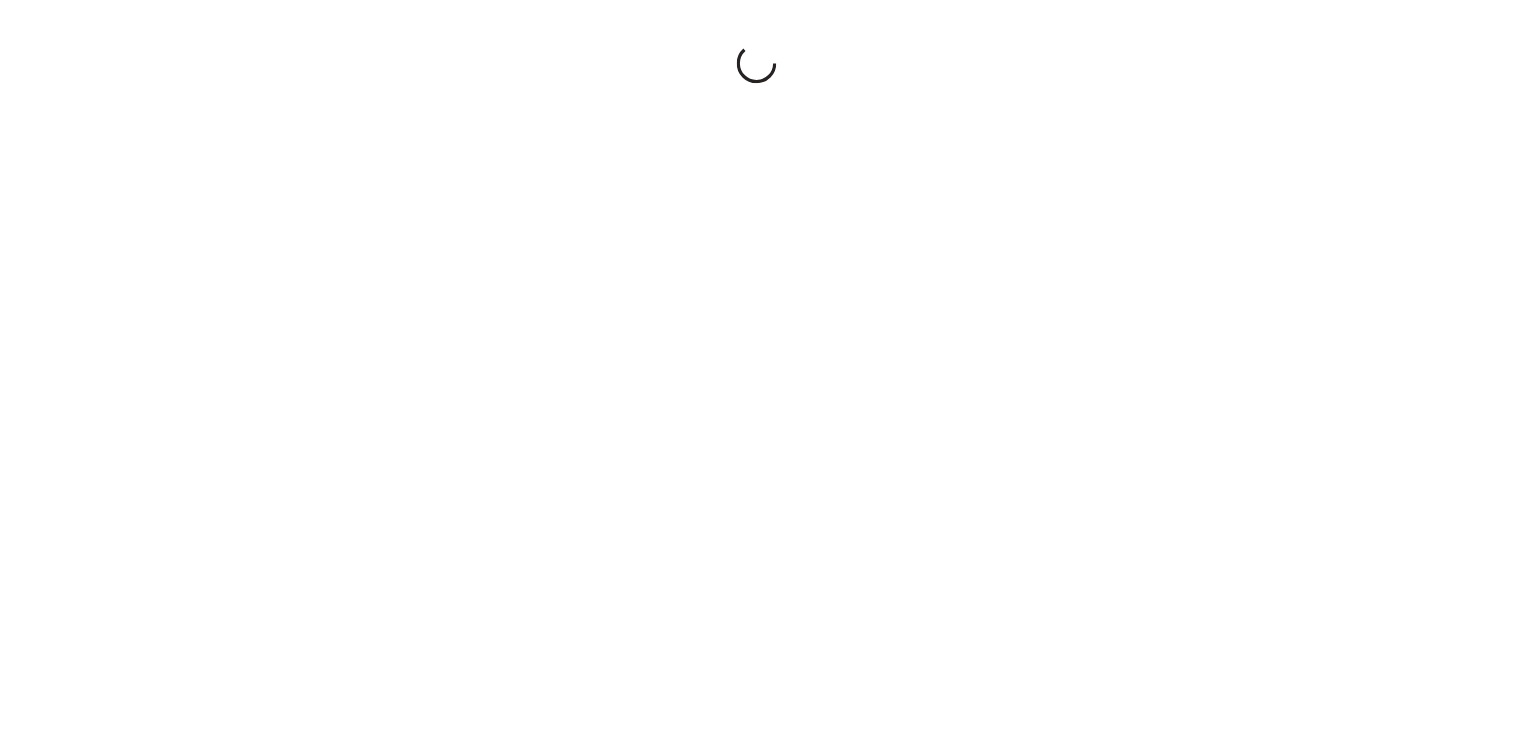 scroll, scrollTop: 0, scrollLeft: 0, axis: both 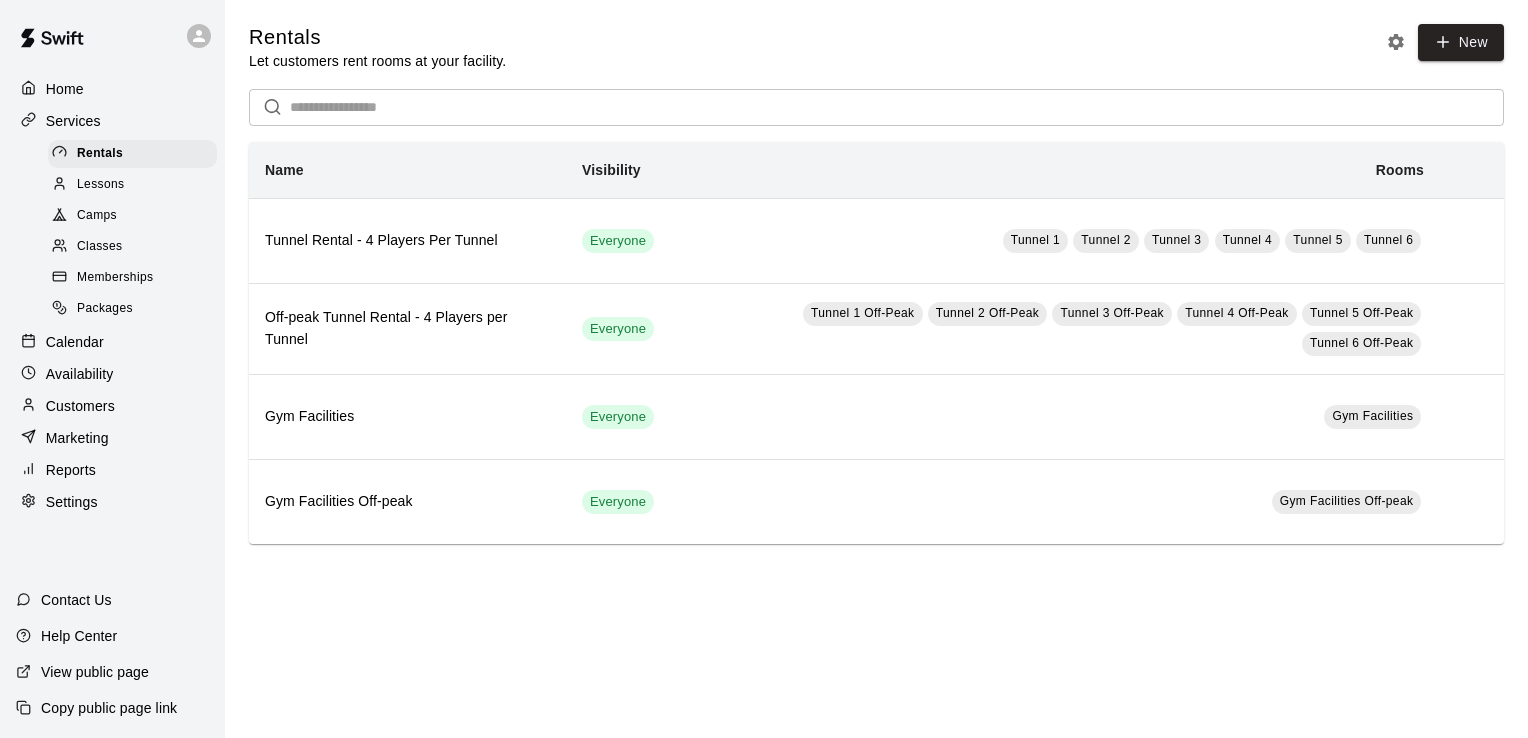click on "Calendar" at bounding box center [75, 342] 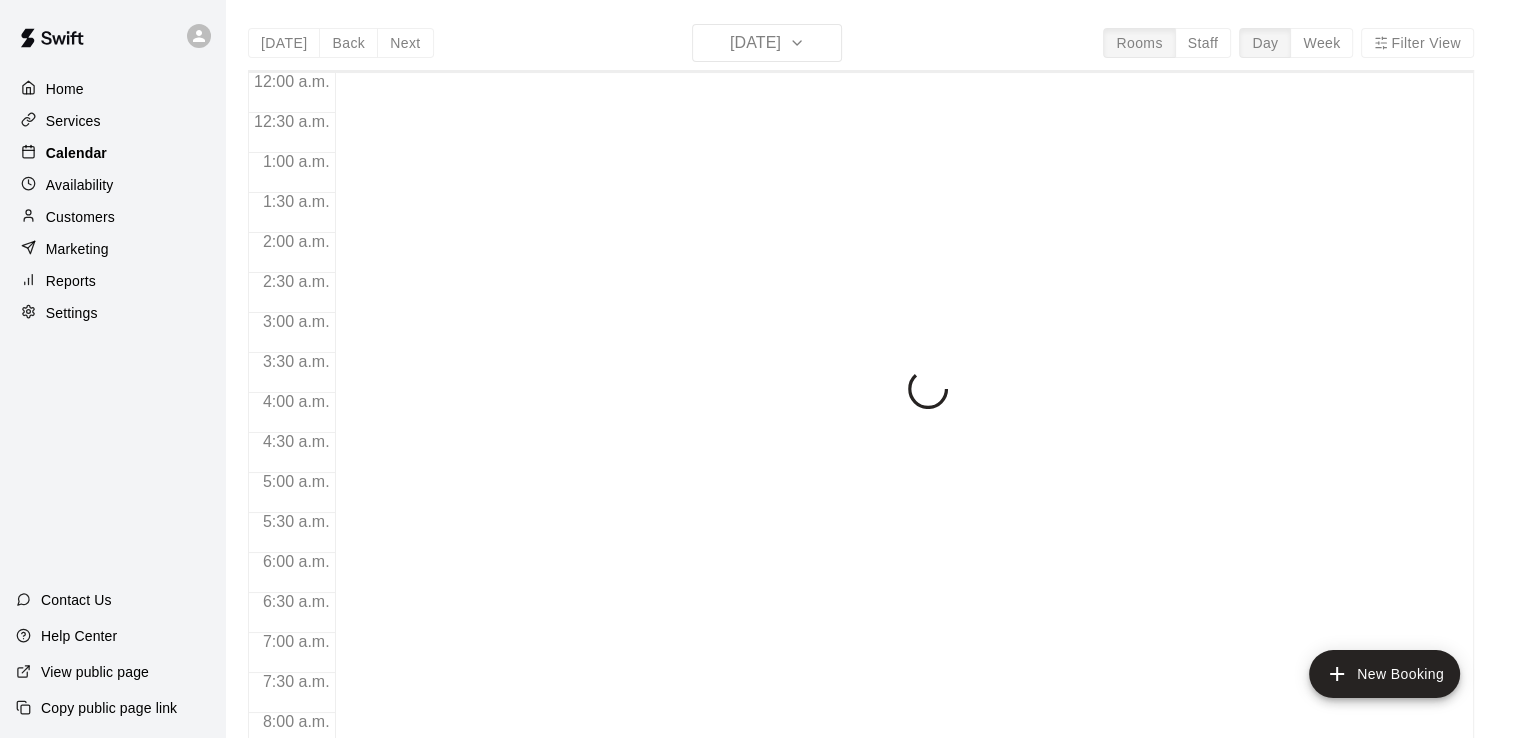 scroll, scrollTop: 1040, scrollLeft: 0, axis: vertical 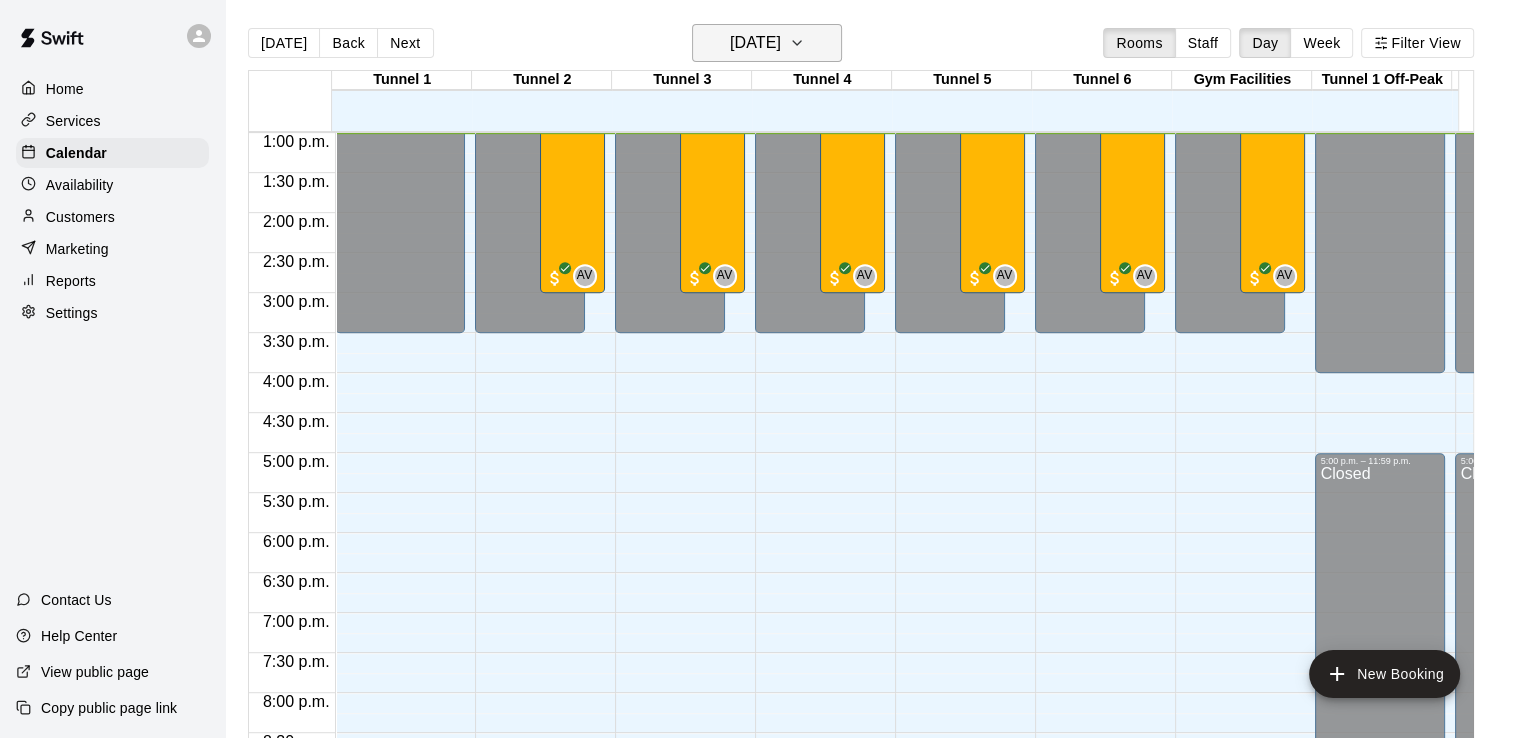 click on "[DATE]" at bounding box center [767, 43] 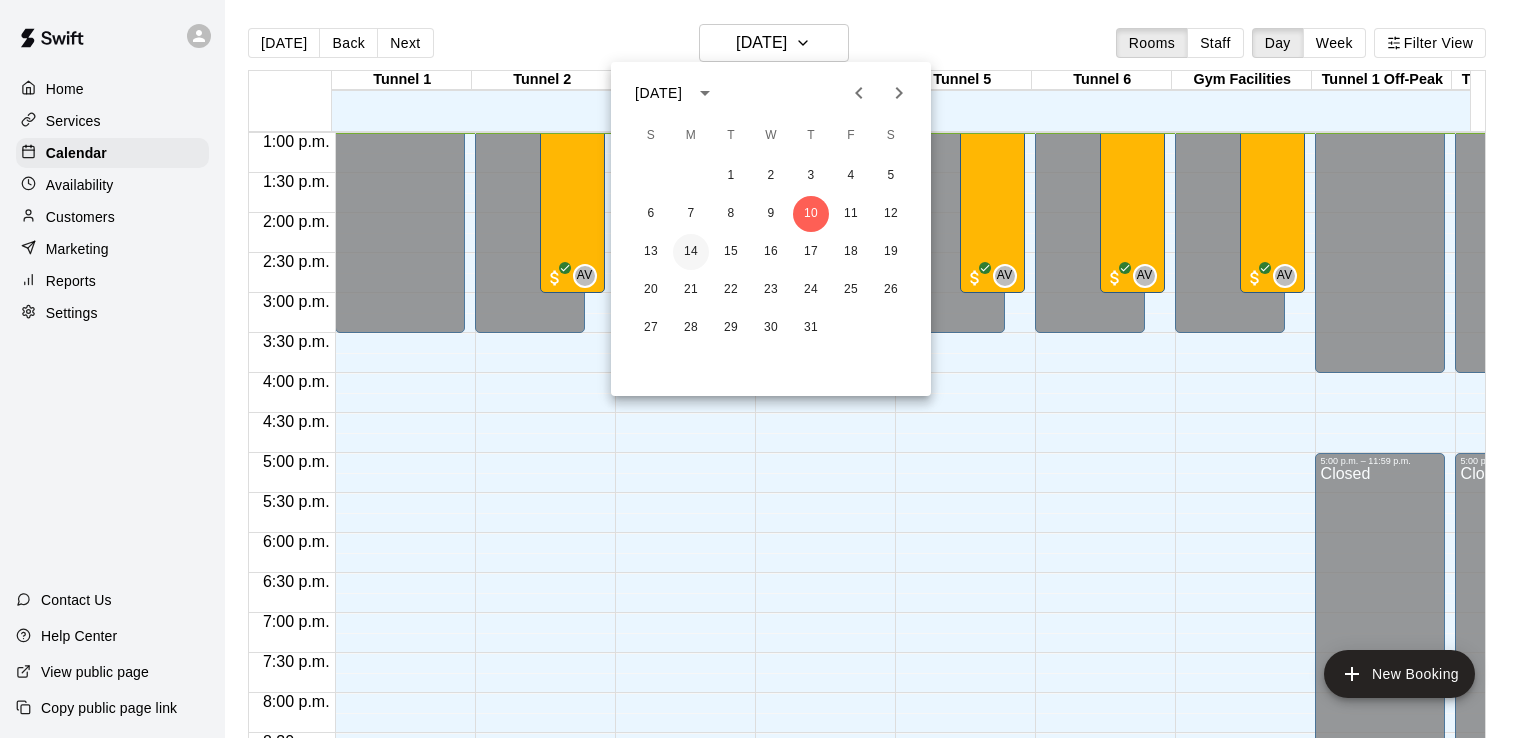 click on "14" at bounding box center (691, 252) 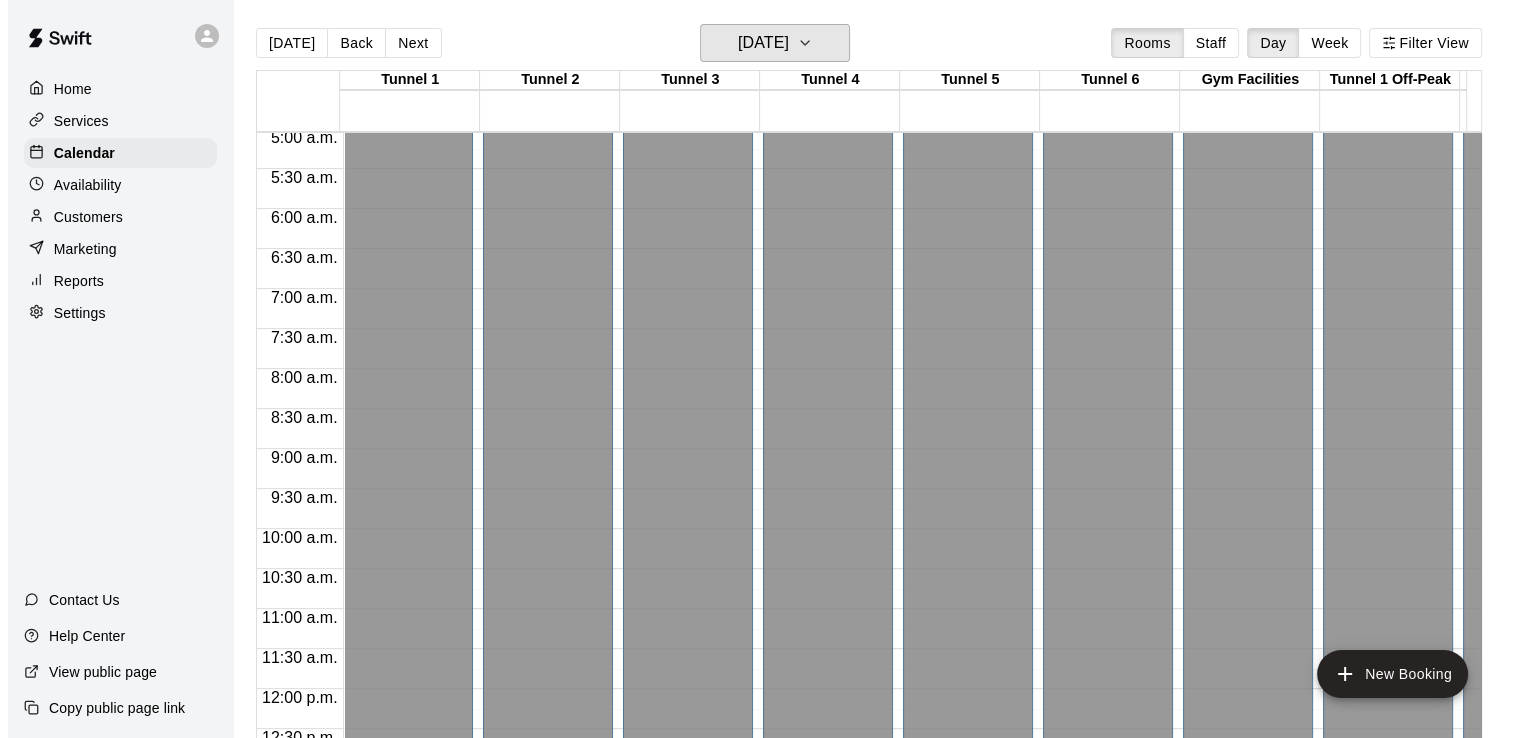scroll, scrollTop: 409, scrollLeft: 0, axis: vertical 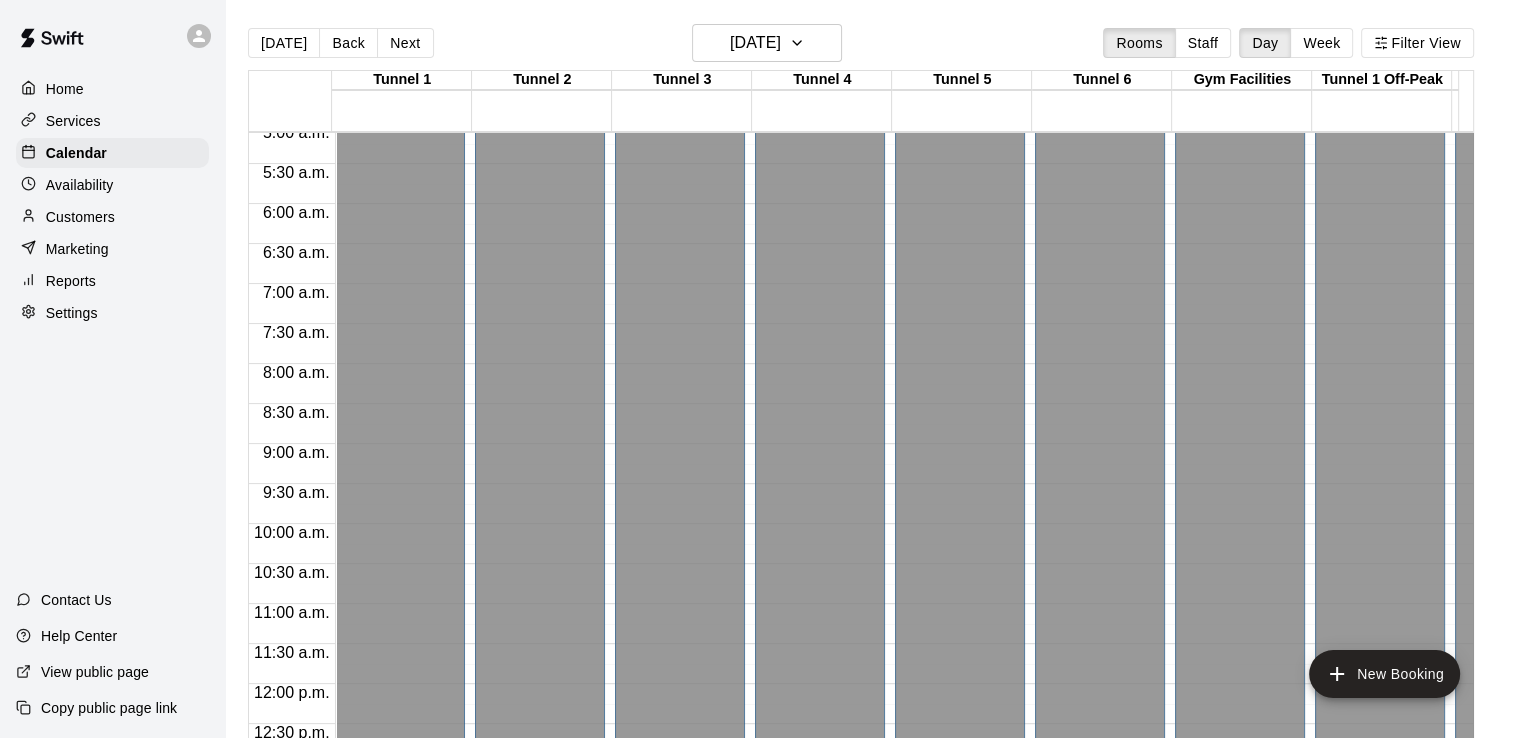 click at bounding box center (405, 554) 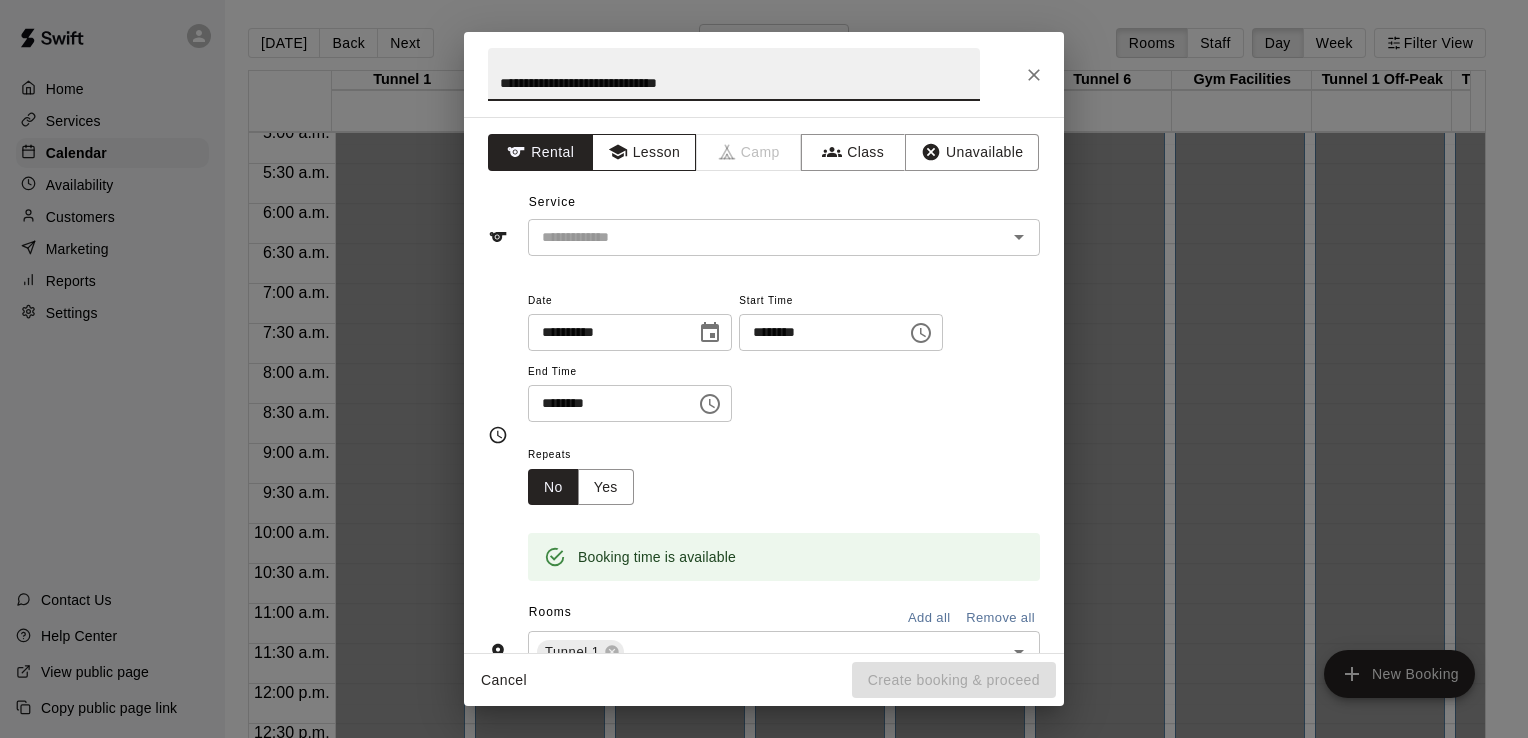 type on "**********" 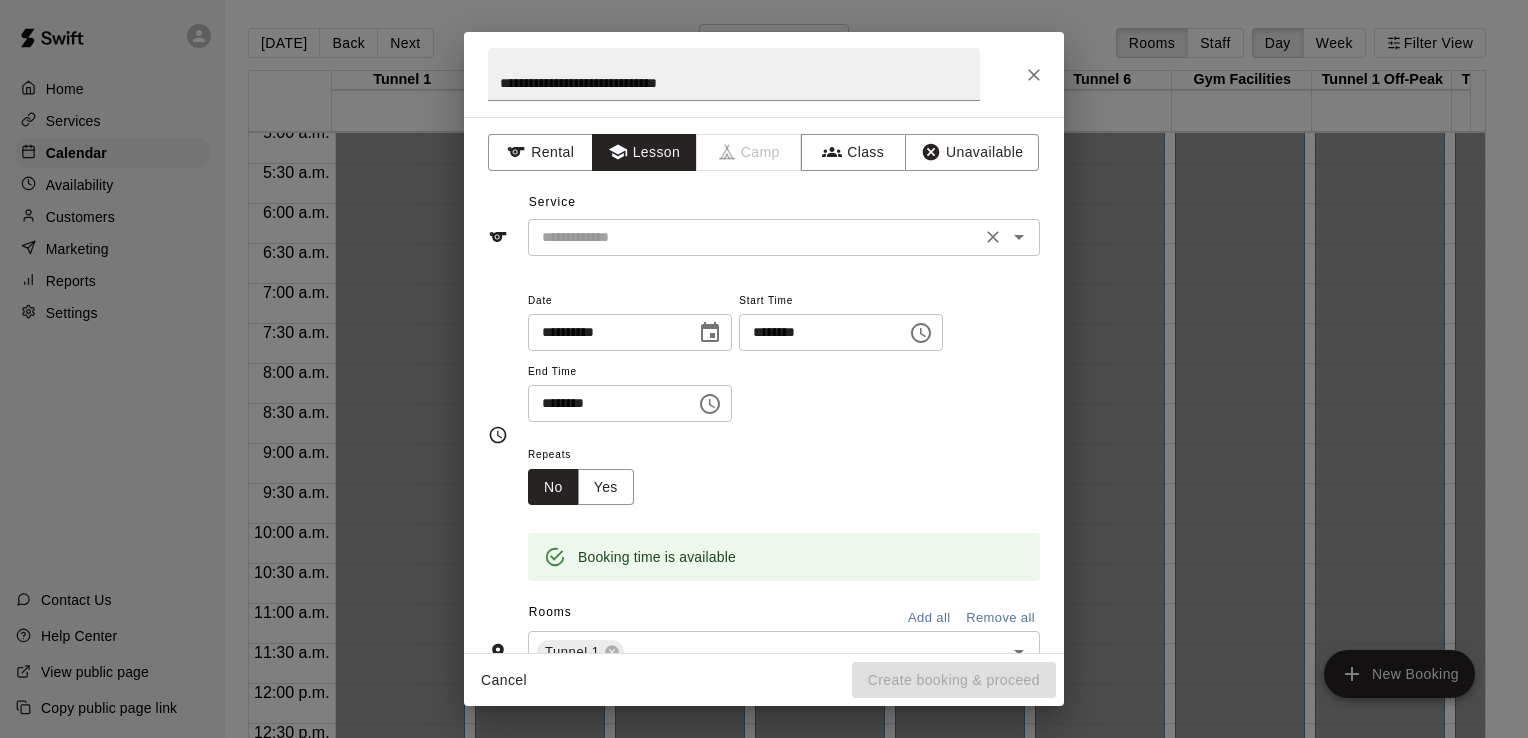 click on "​" at bounding box center (784, 237) 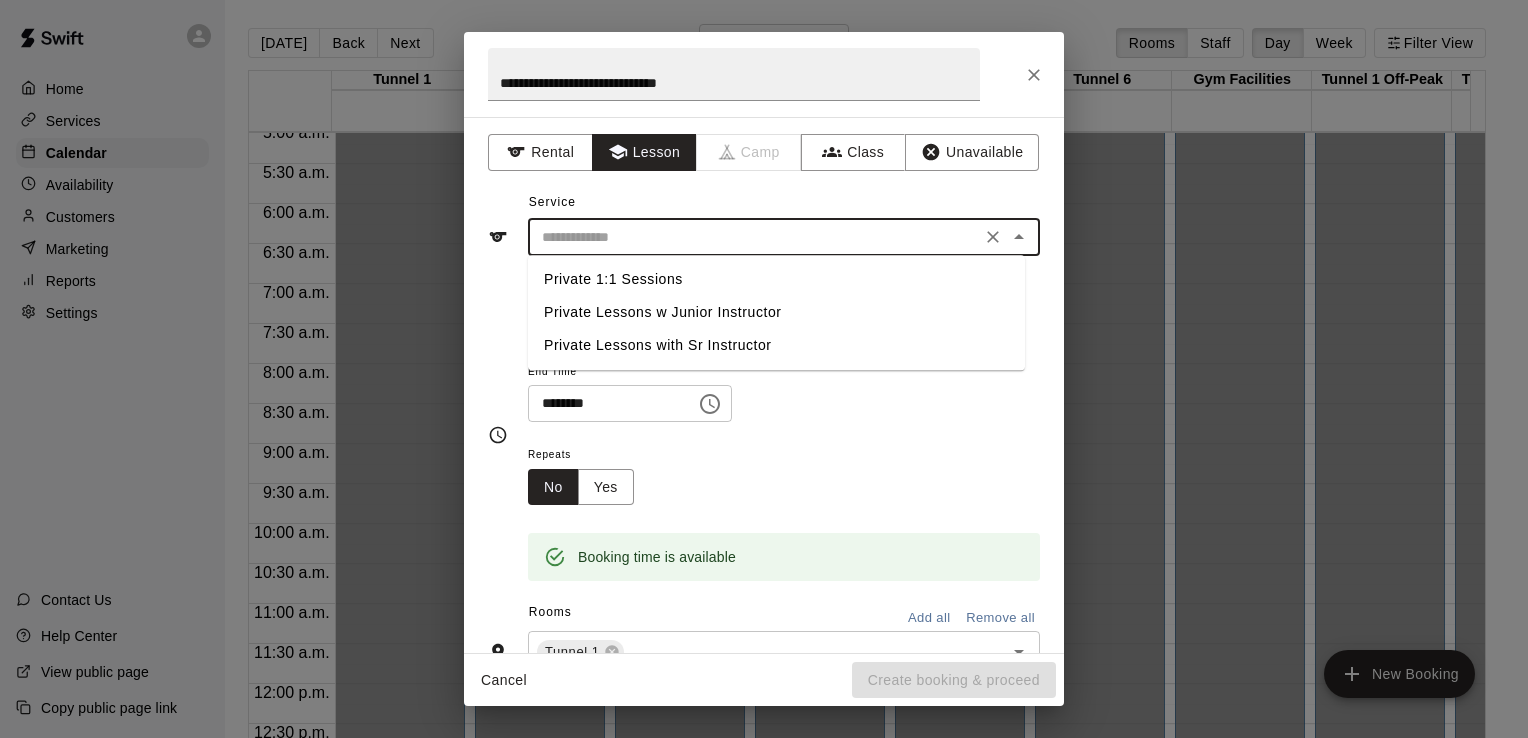 click on "Private 1:1 Sessions" at bounding box center (776, 279) 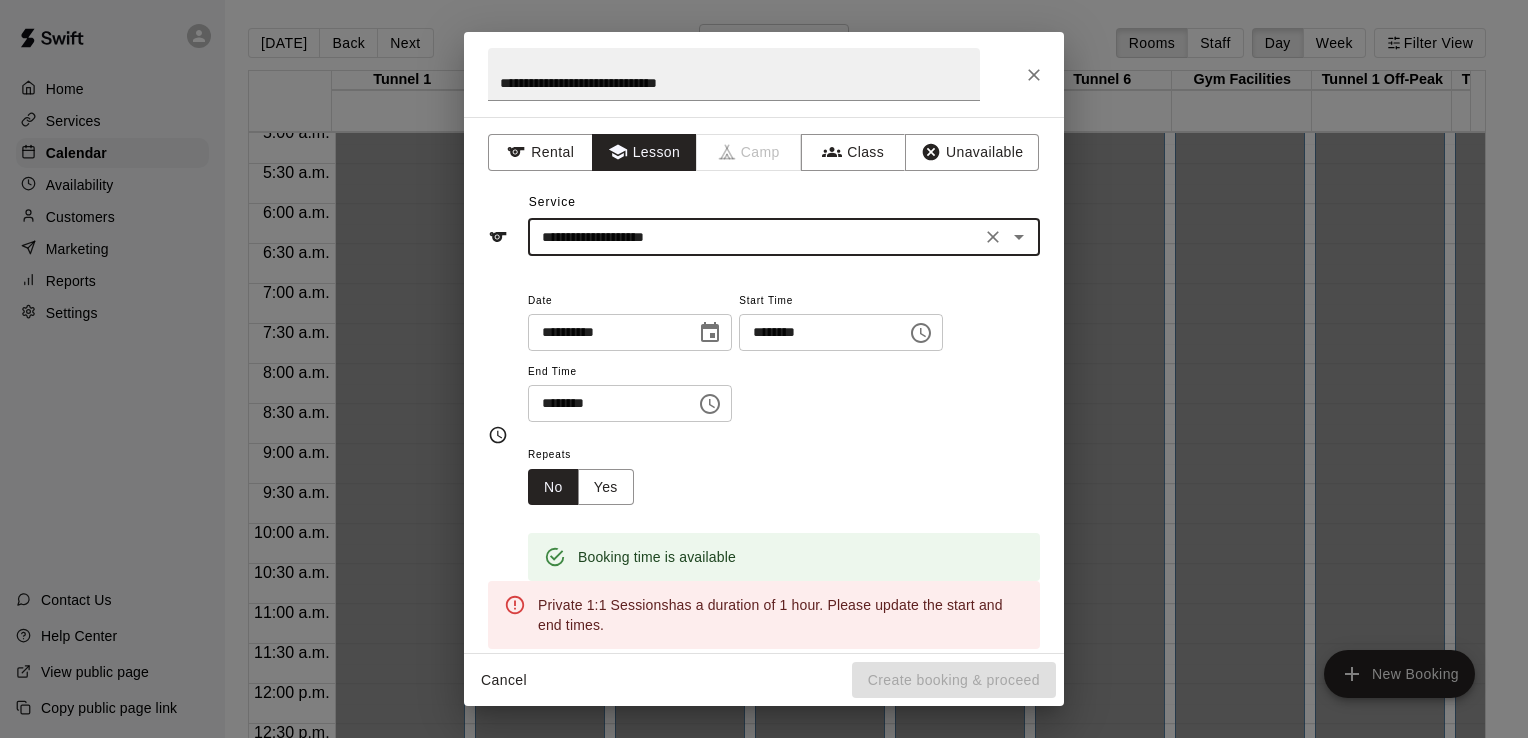 click on "********" at bounding box center (816, 332) 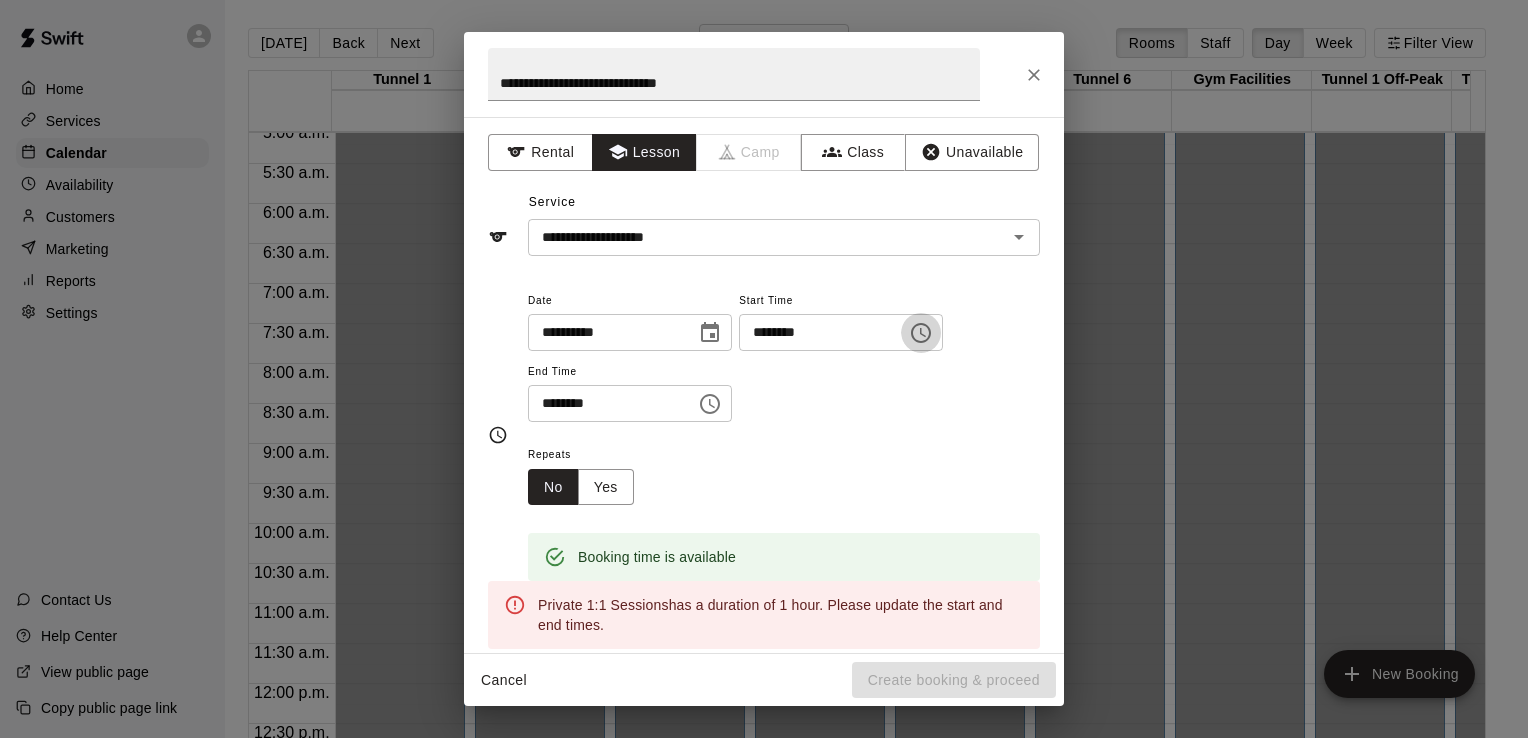 click 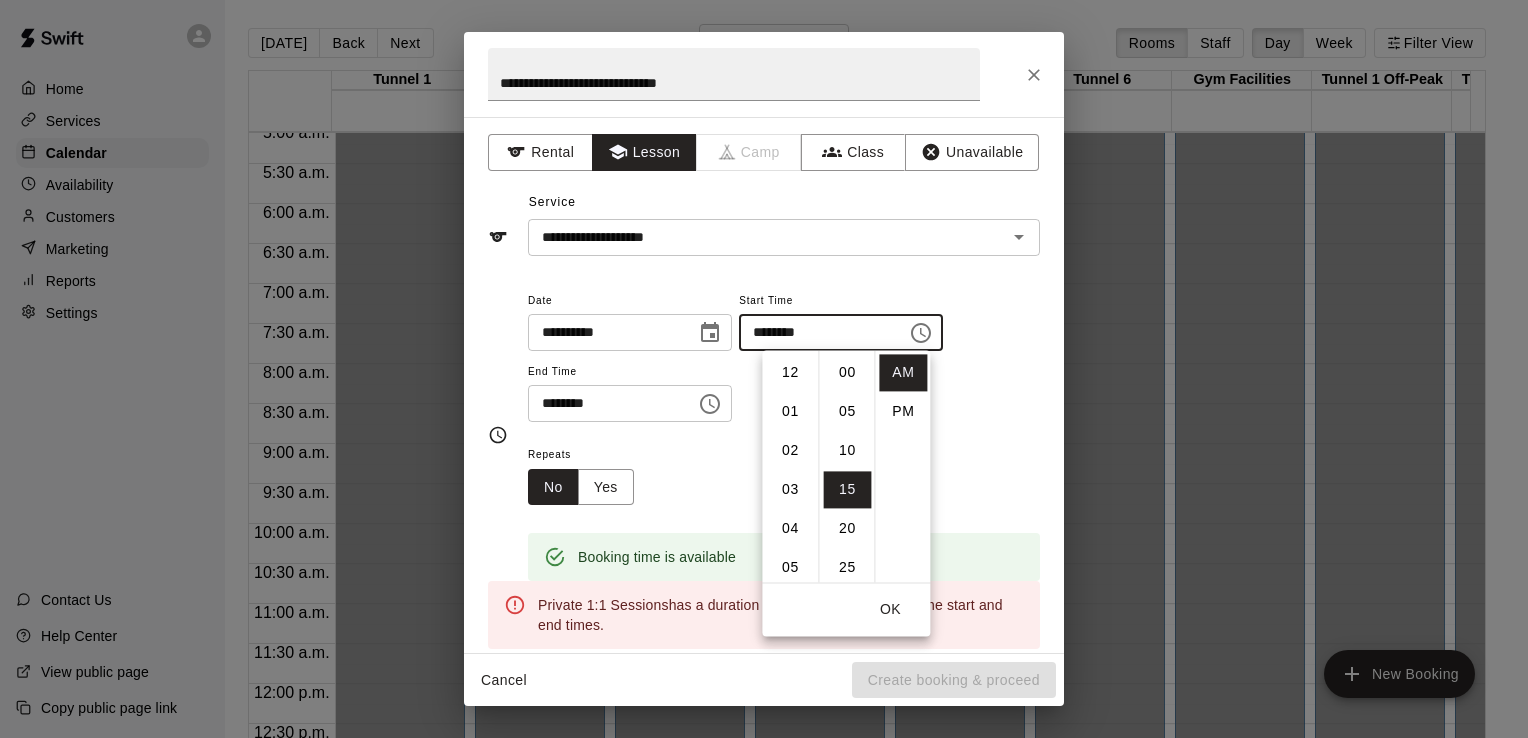 scroll, scrollTop: 390, scrollLeft: 0, axis: vertical 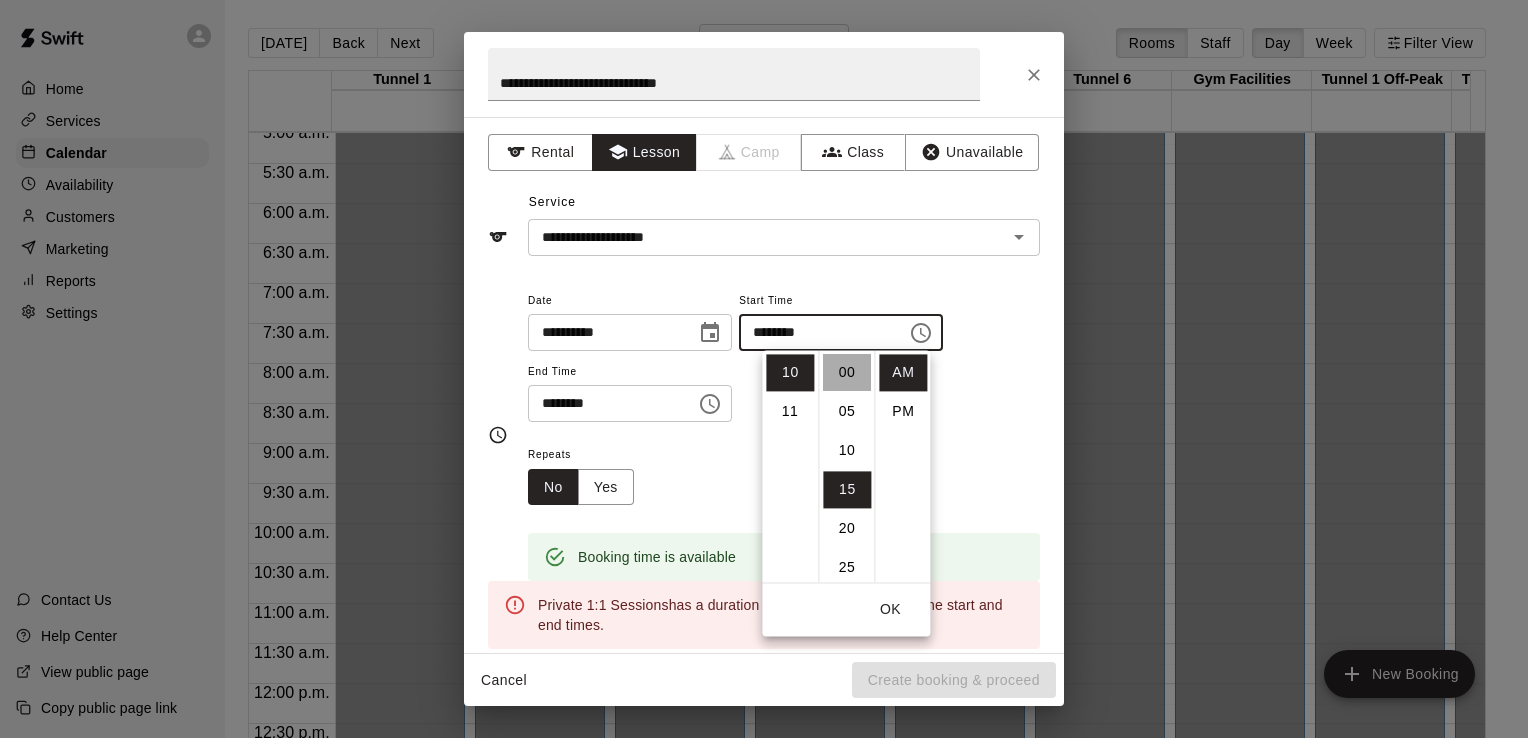 click on "00" at bounding box center (847, 372) 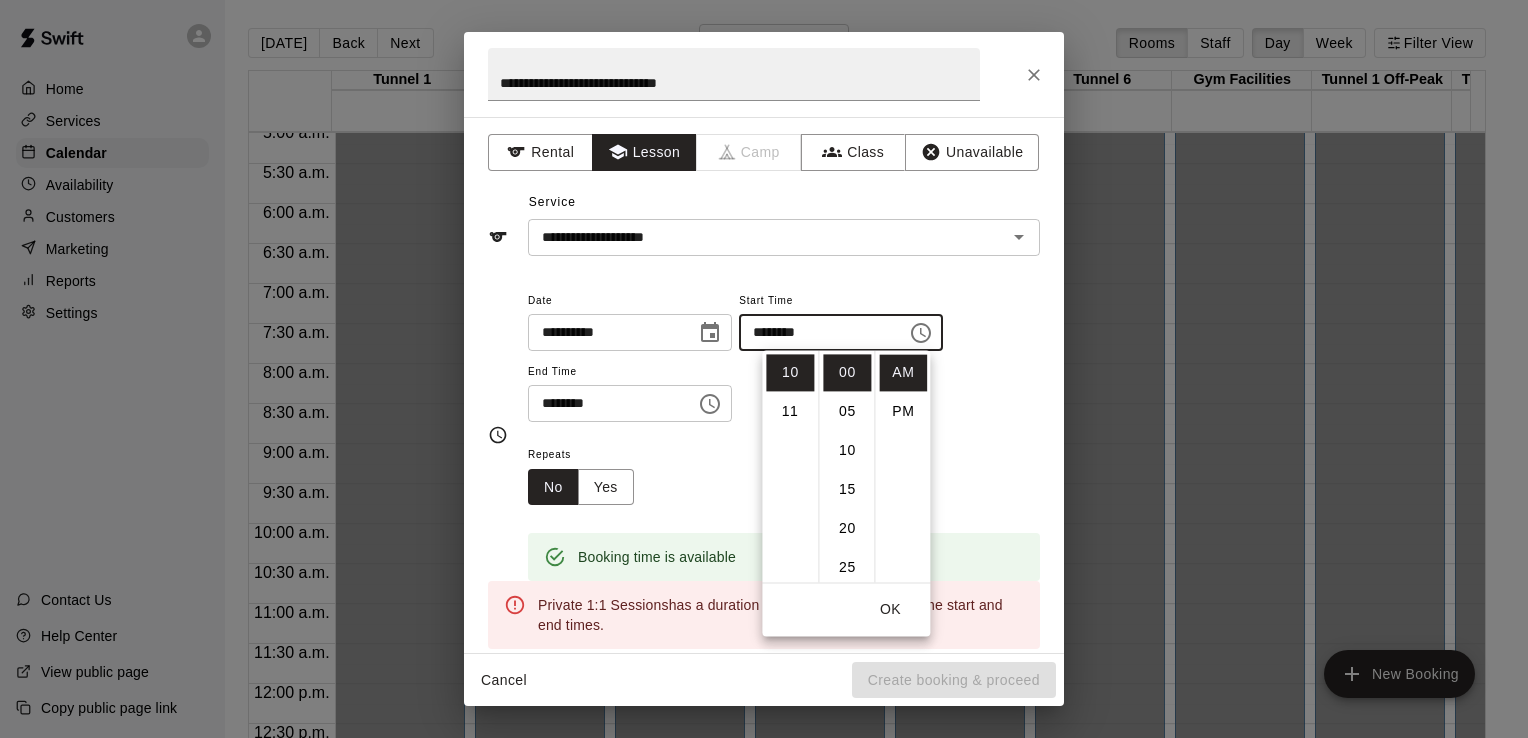 click 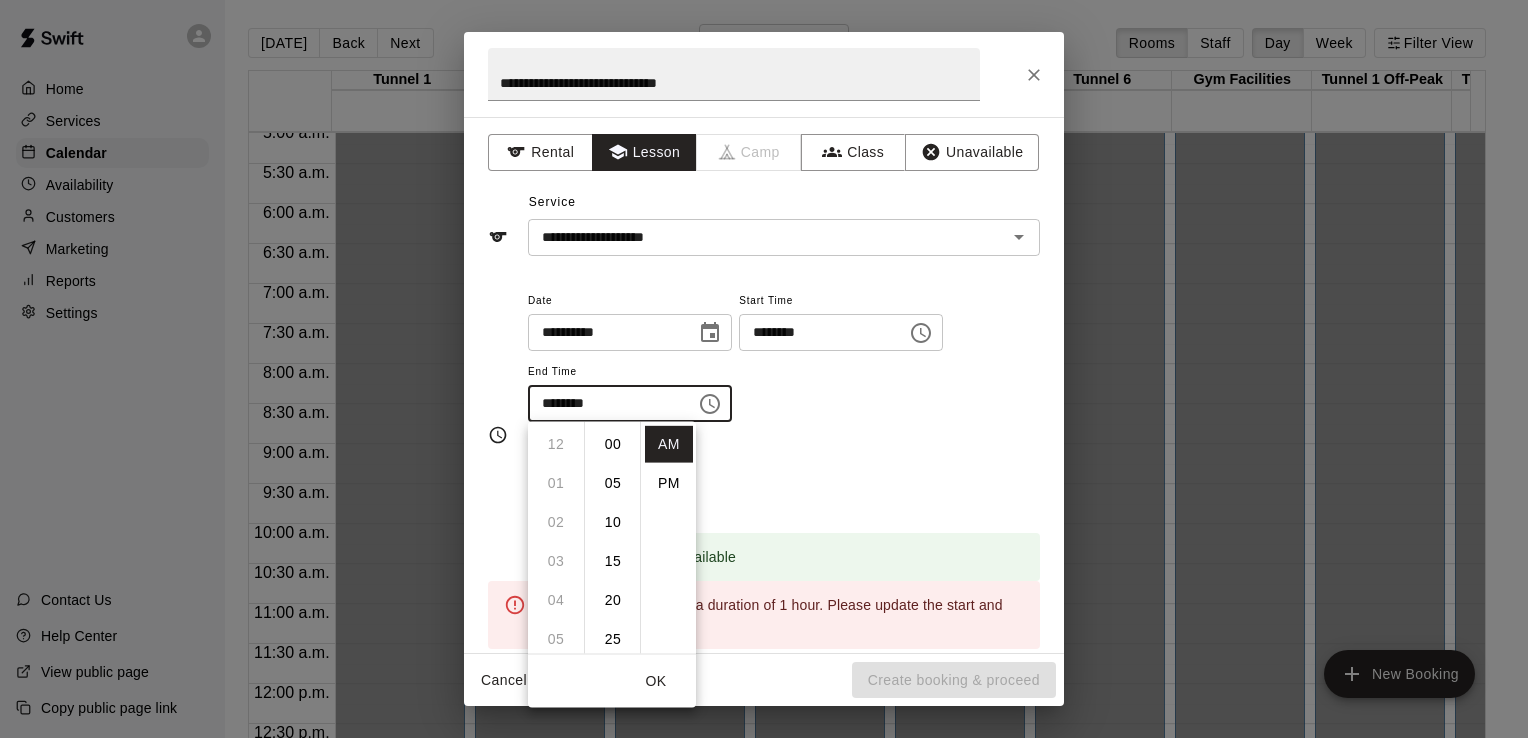 scroll, scrollTop: 390, scrollLeft: 0, axis: vertical 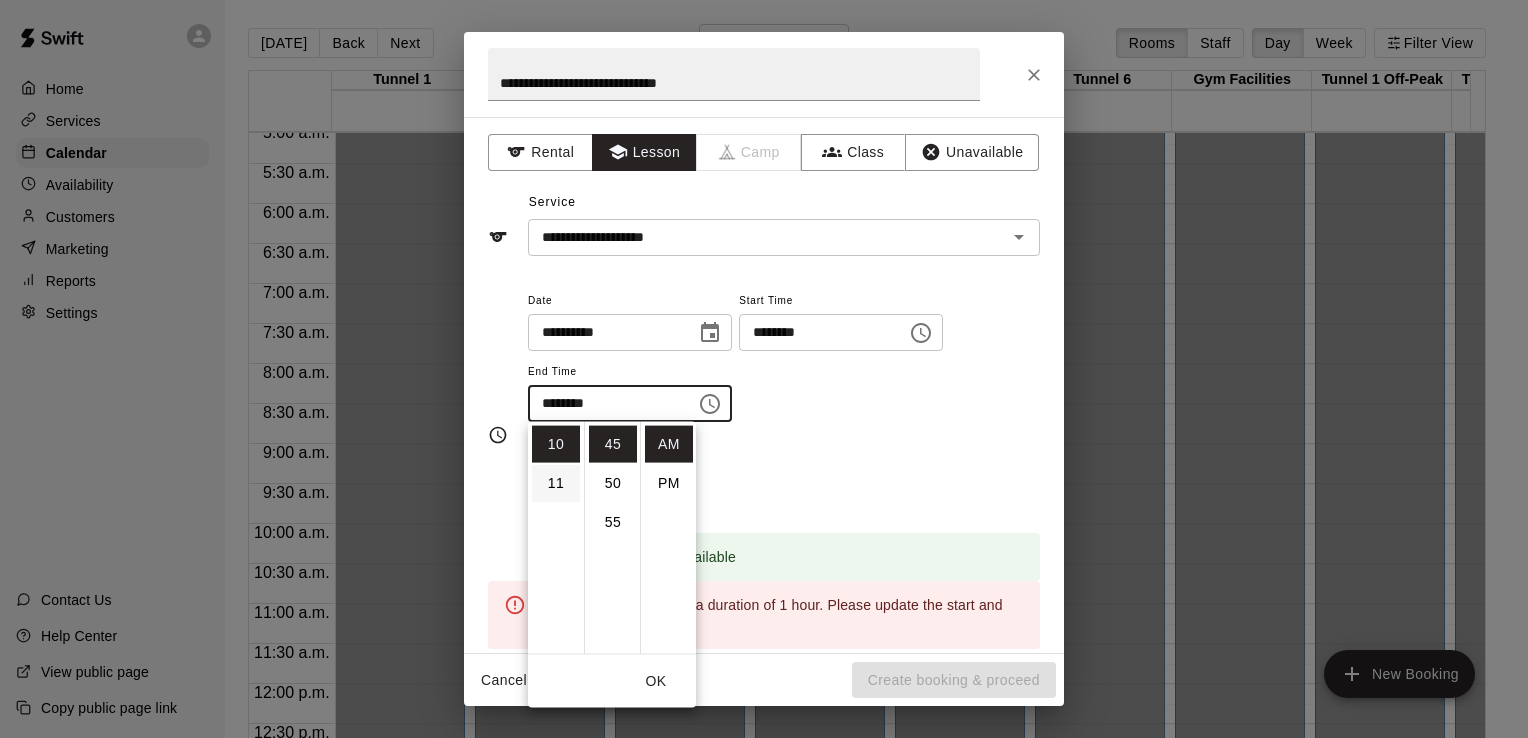 click on "11" at bounding box center (556, 483) 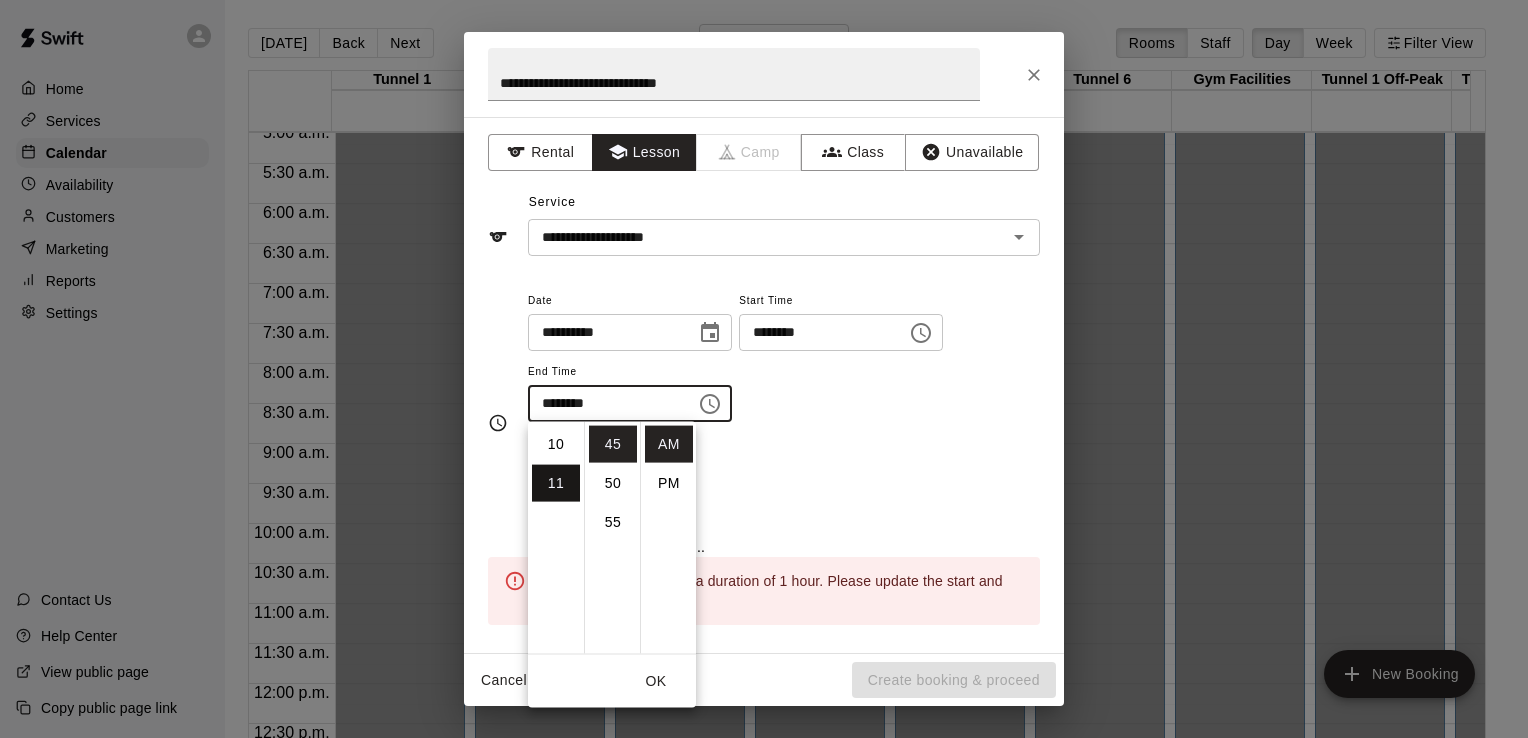 scroll, scrollTop: 426, scrollLeft: 0, axis: vertical 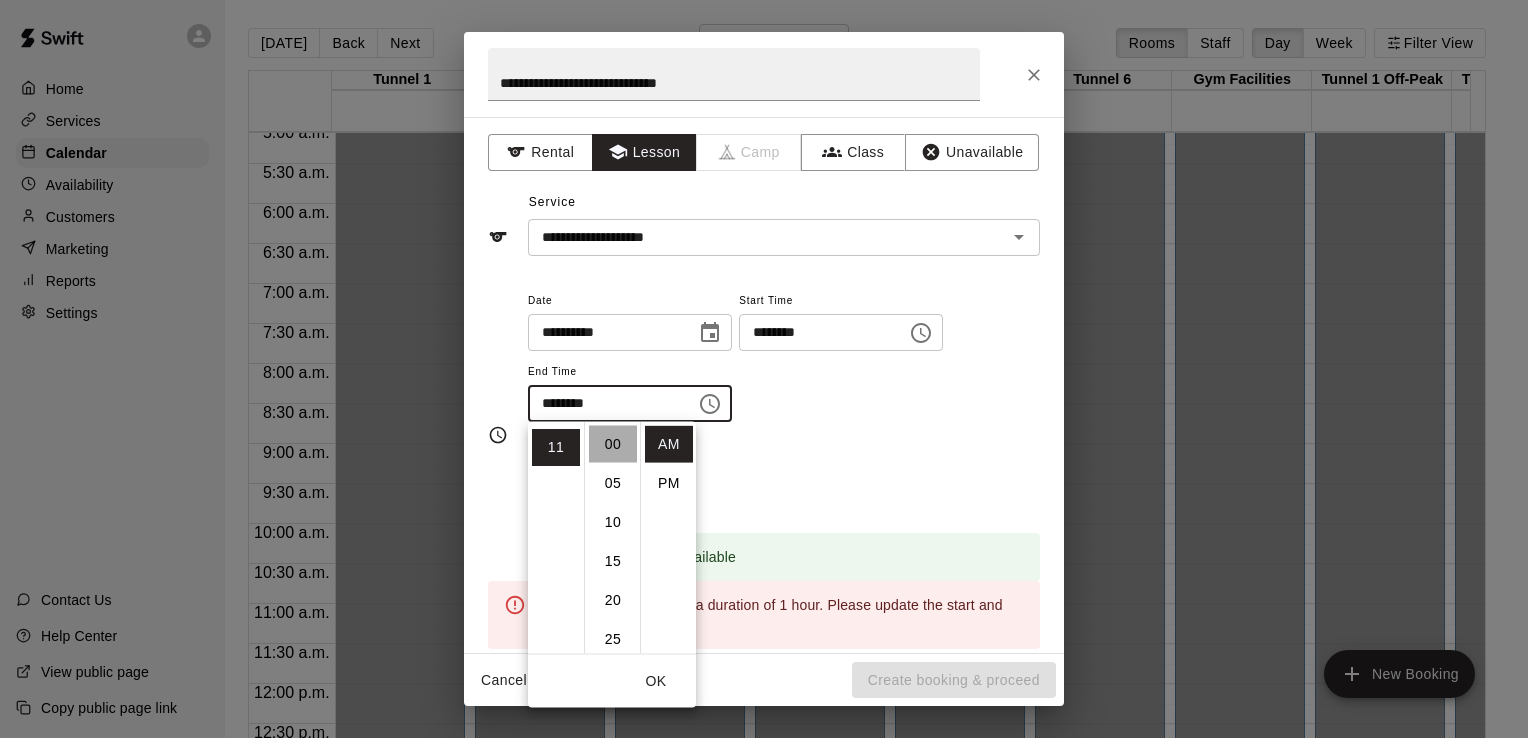 click on "00" at bounding box center [613, 444] 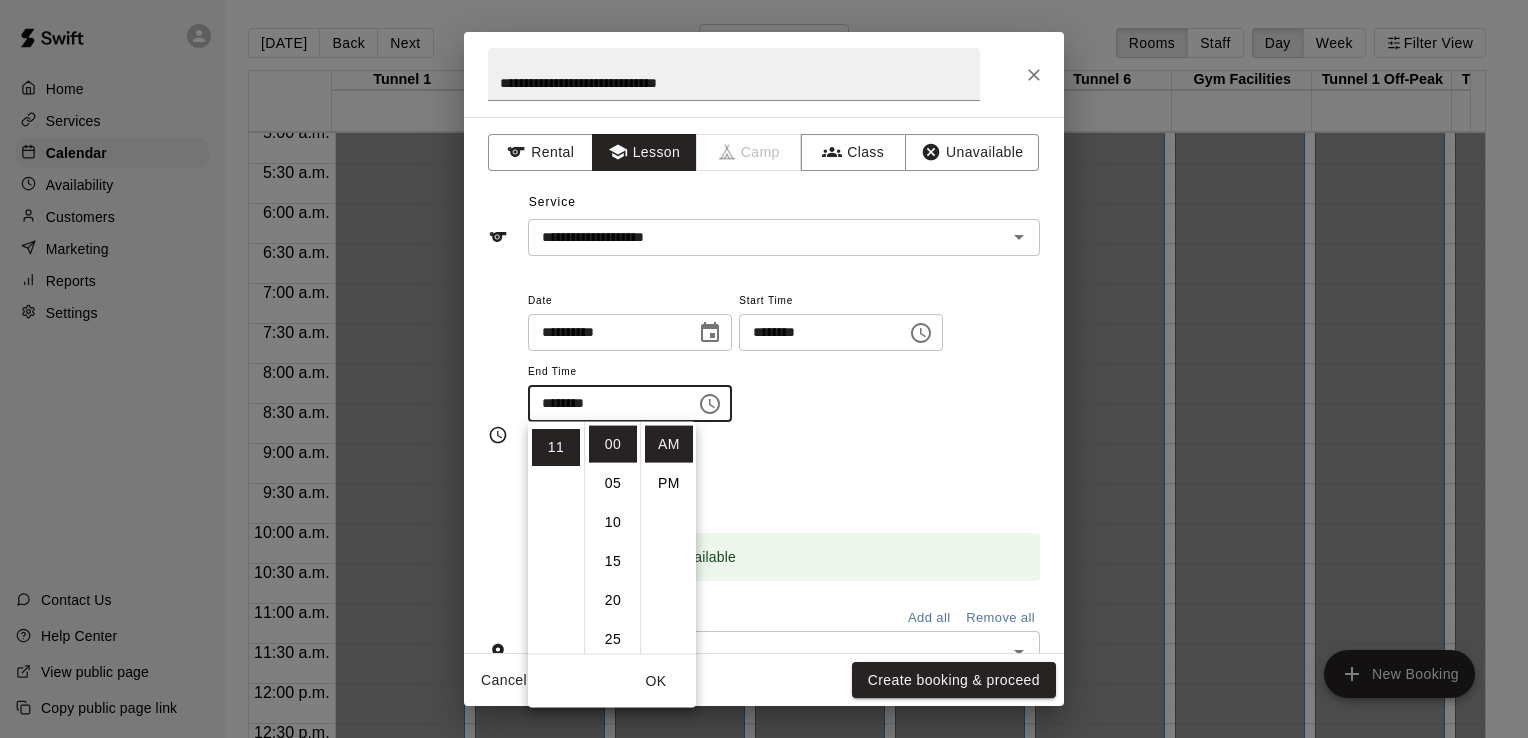 click on "**********" at bounding box center [784, 355] 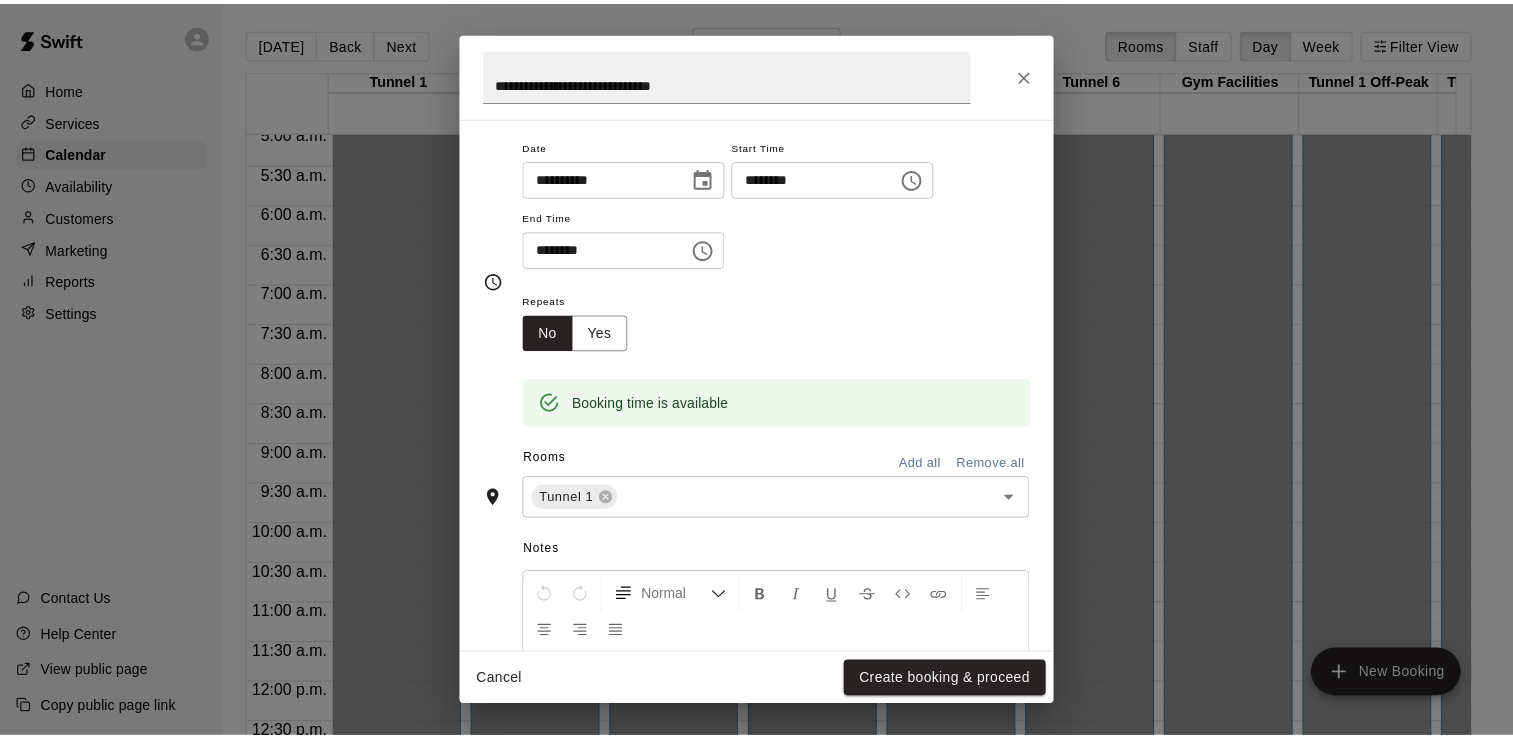 scroll, scrollTop: 341, scrollLeft: 0, axis: vertical 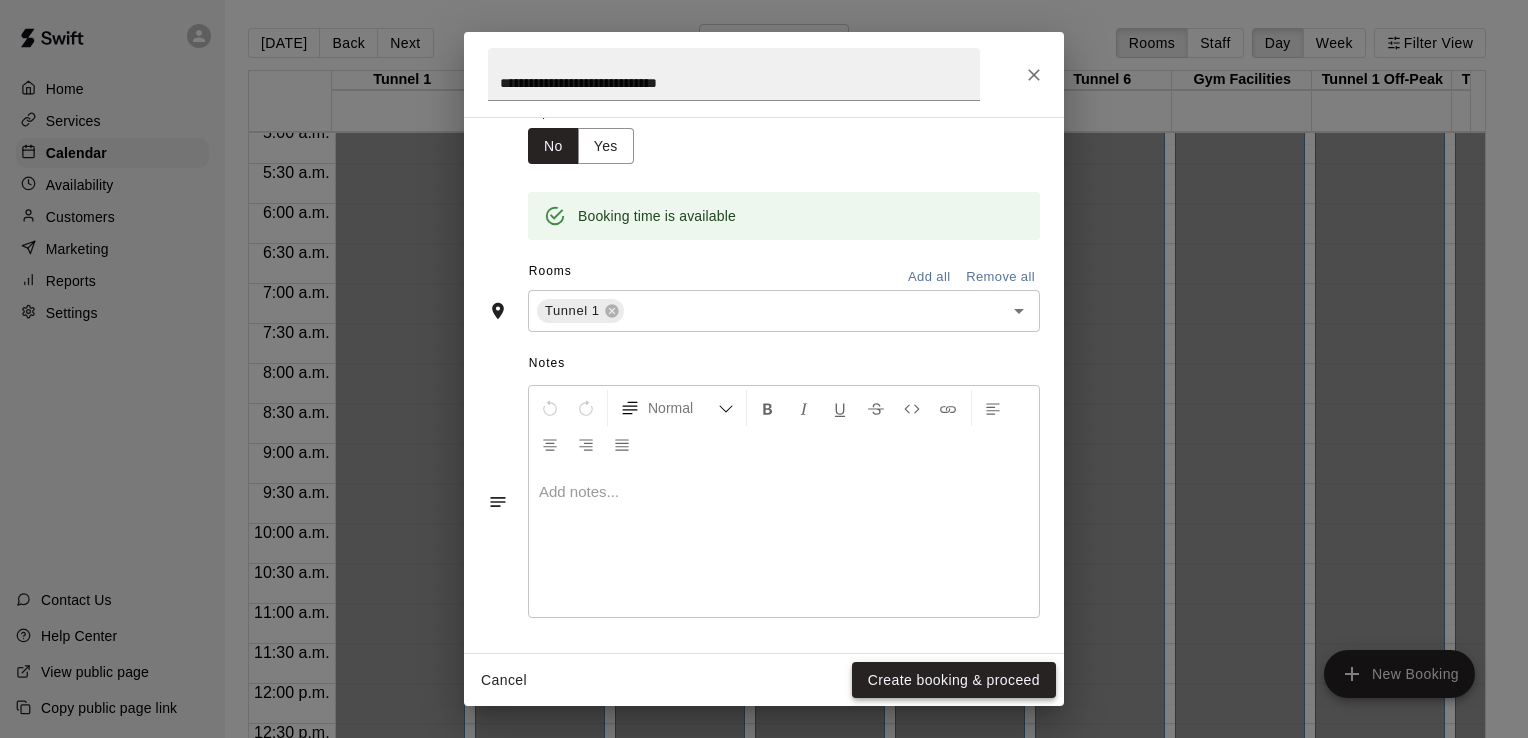 click on "Create booking & proceed" at bounding box center (954, 680) 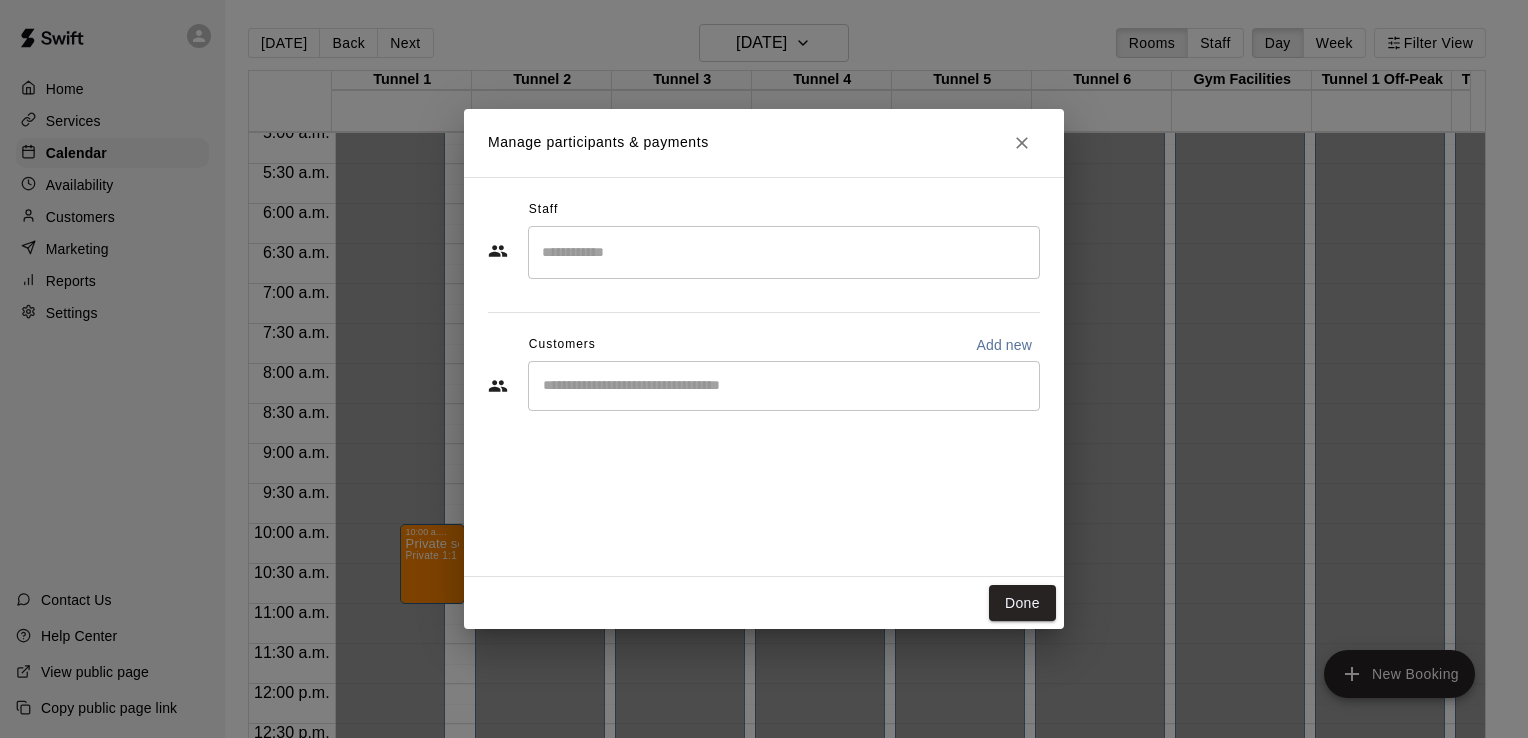 click at bounding box center [784, 252] 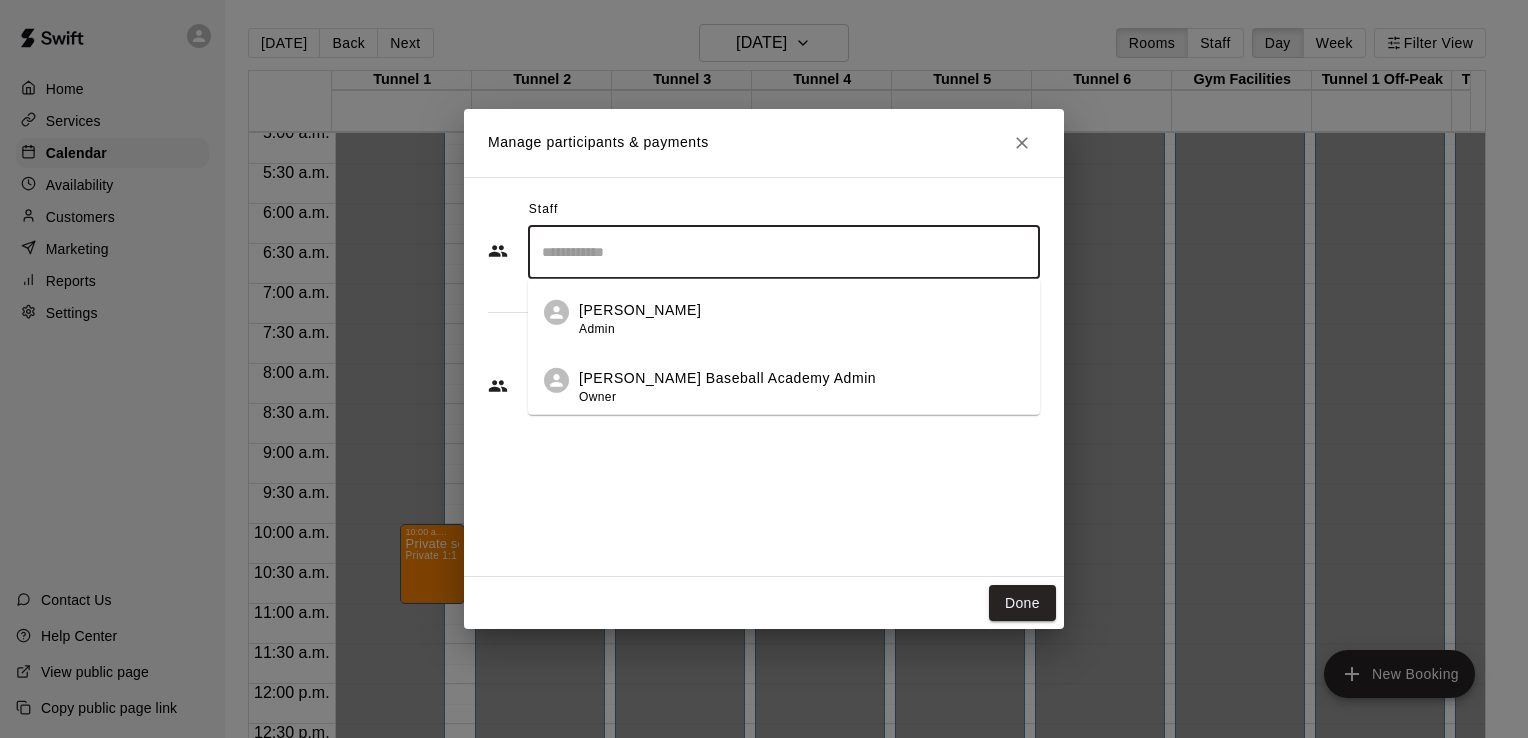 click on "[PERSON_NAME] Admin" at bounding box center (801, 319) 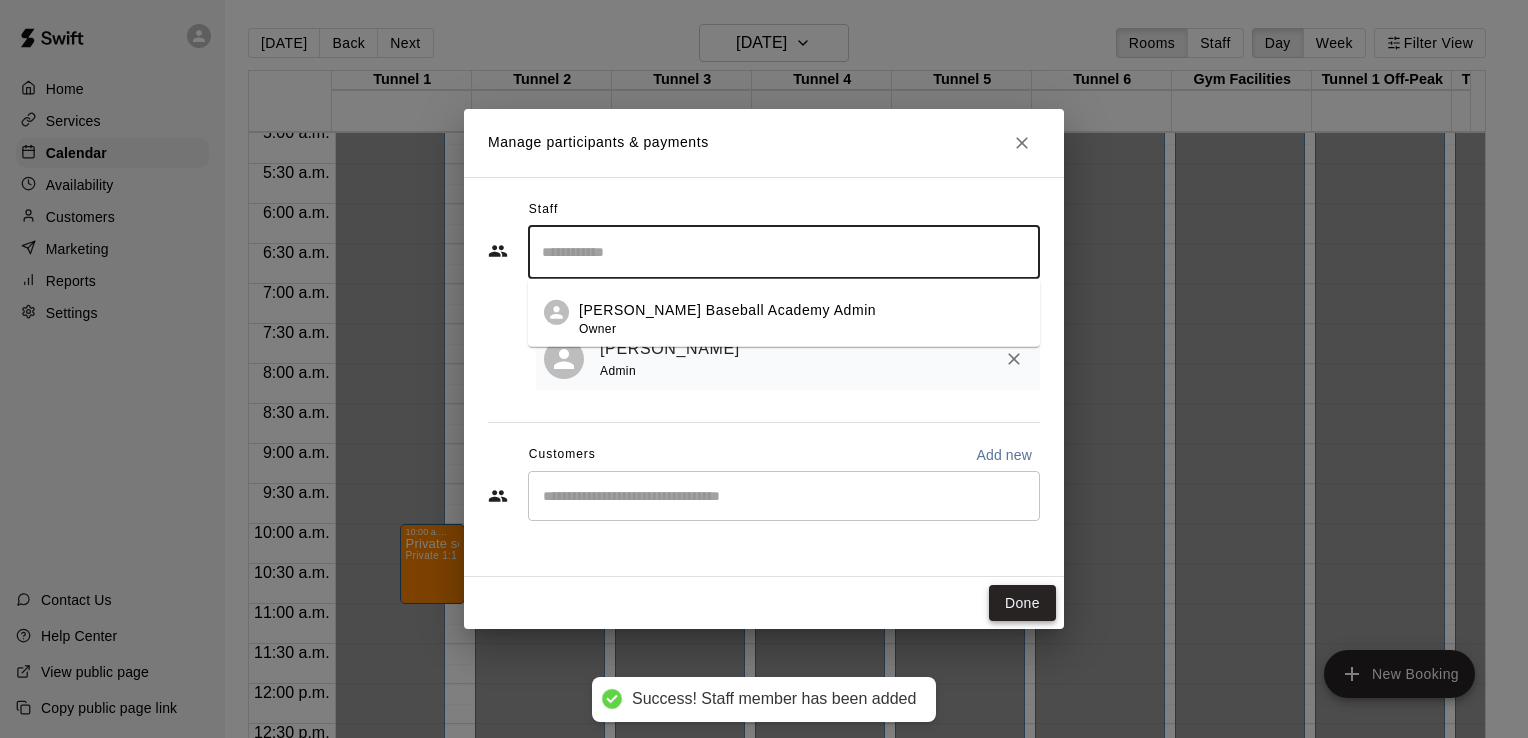 click on "Done" at bounding box center (1022, 603) 